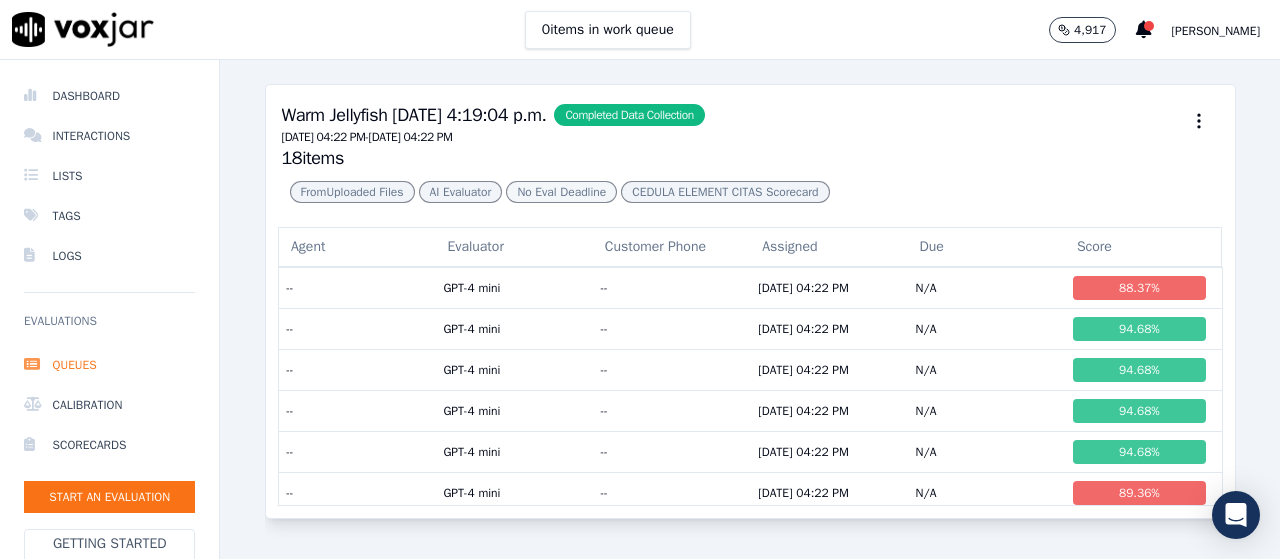 scroll, scrollTop: 0, scrollLeft: 0, axis: both 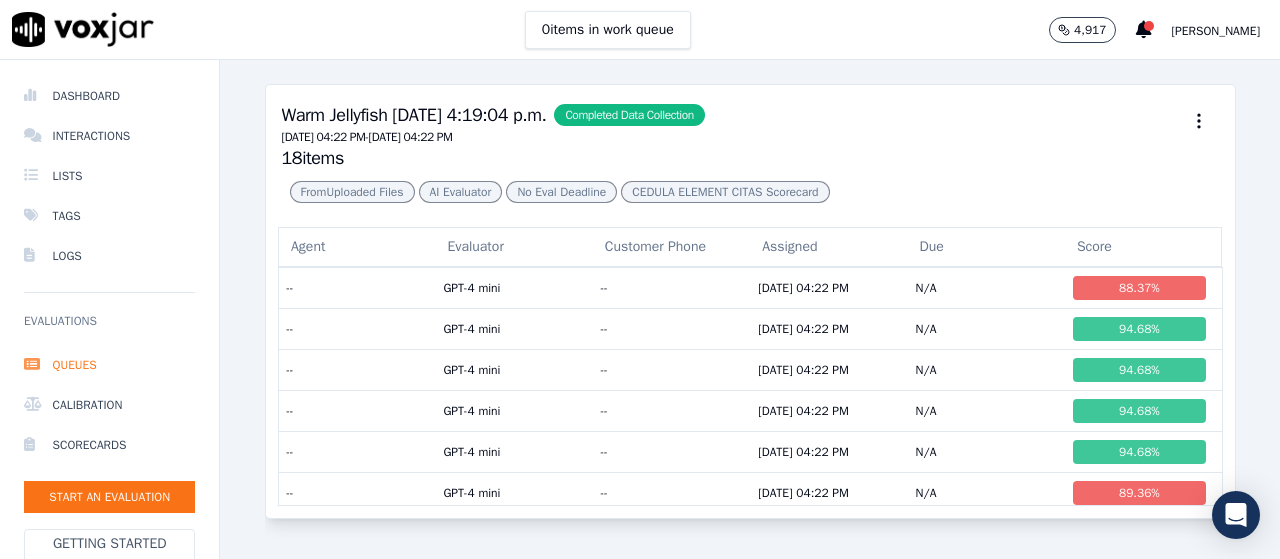 click on "Evaluations" 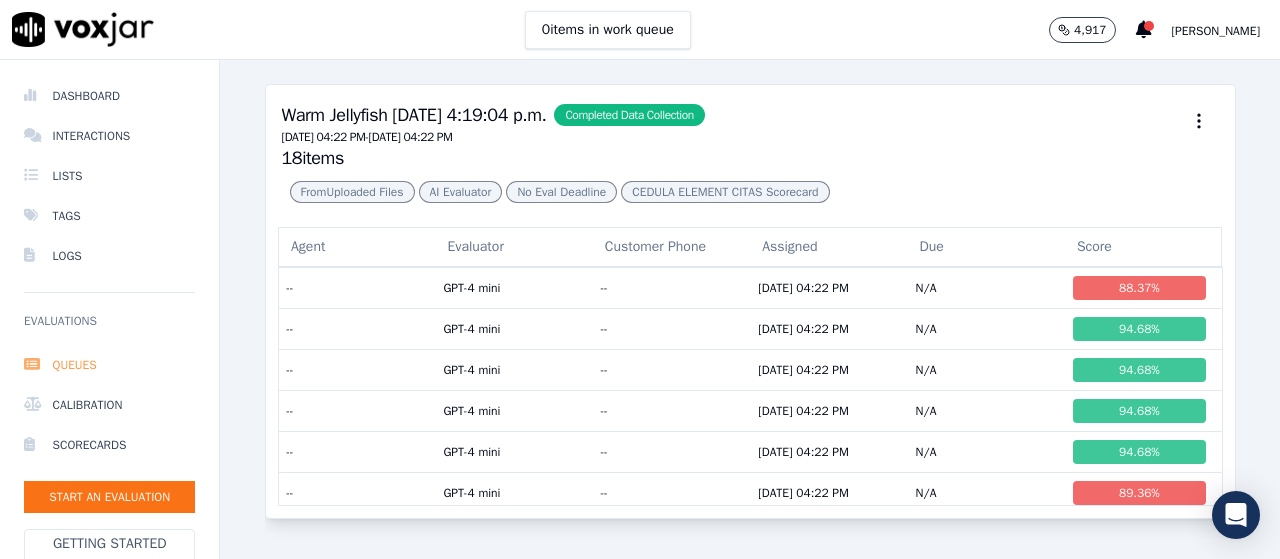 click on "Queues" at bounding box center [109, 365] 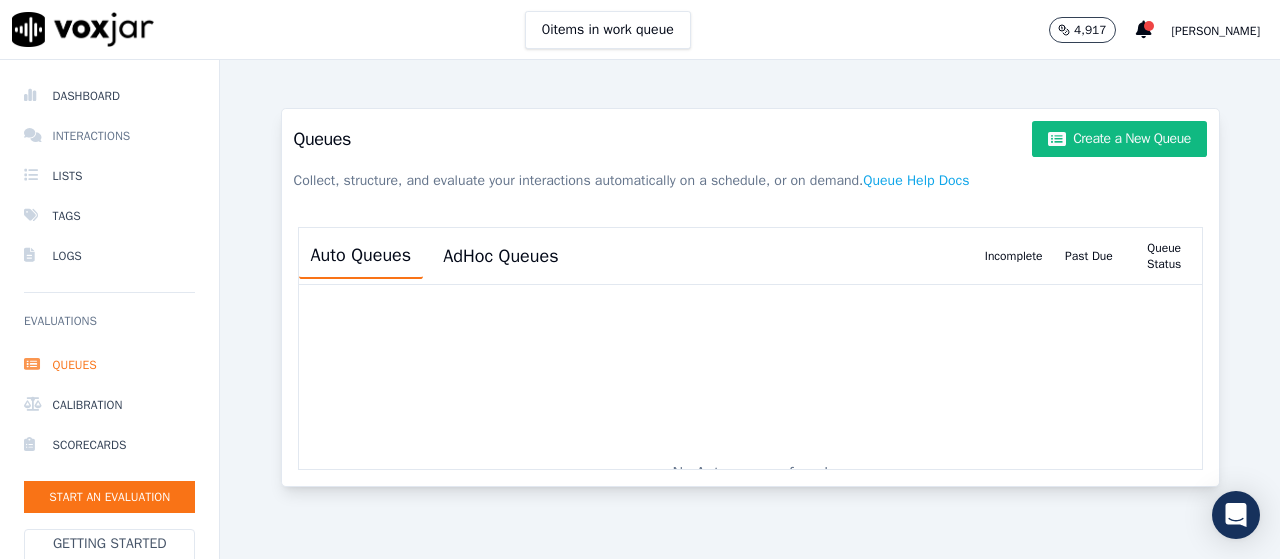 click on "Interactions" at bounding box center (109, 136) 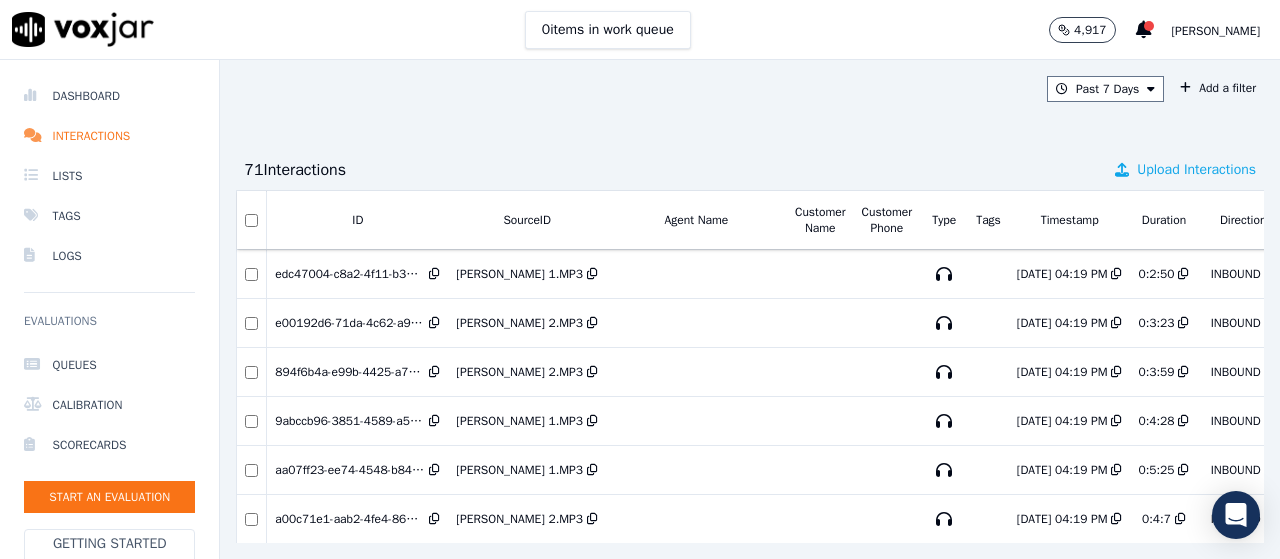 click on "Upload Interactions" at bounding box center [1185, 170] 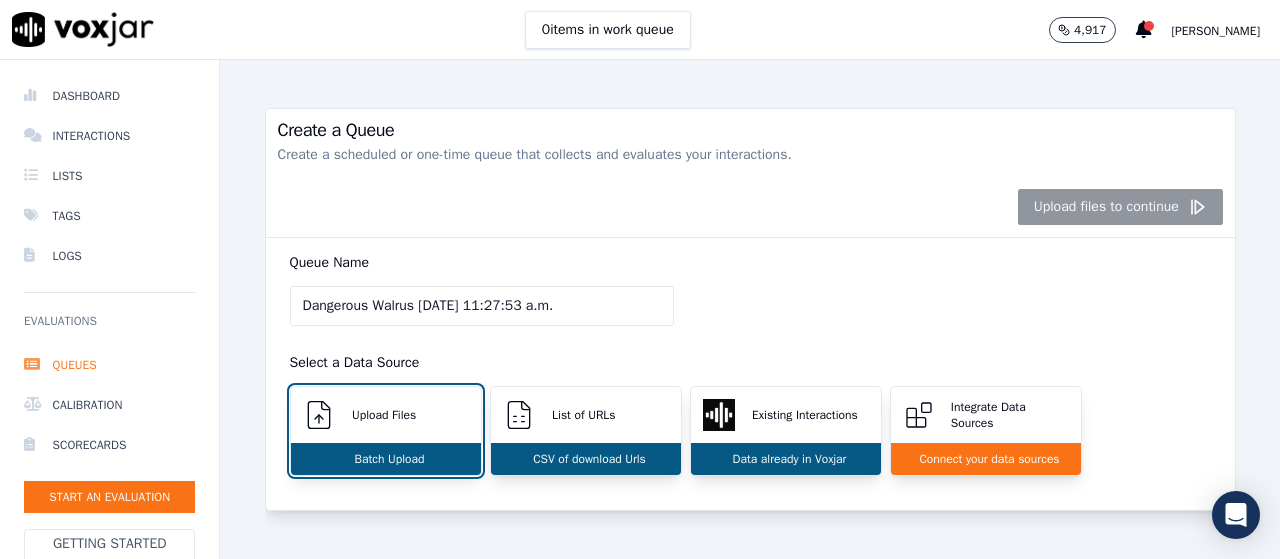 click on "[PERSON_NAME]" at bounding box center (1216, 31) 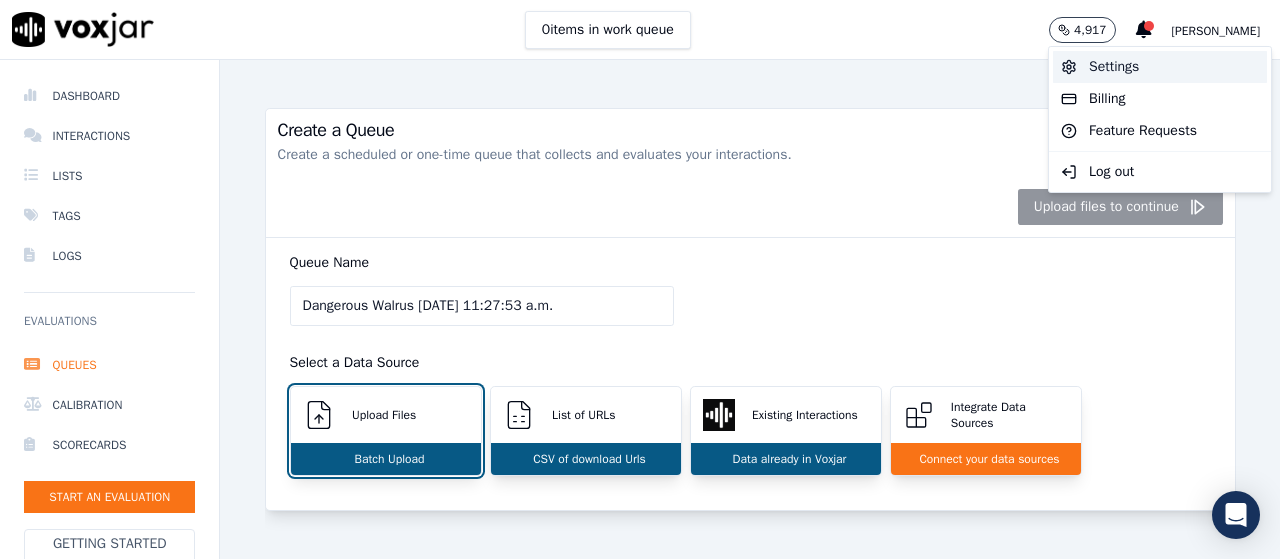 click on "Settings" at bounding box center (1160, 67) 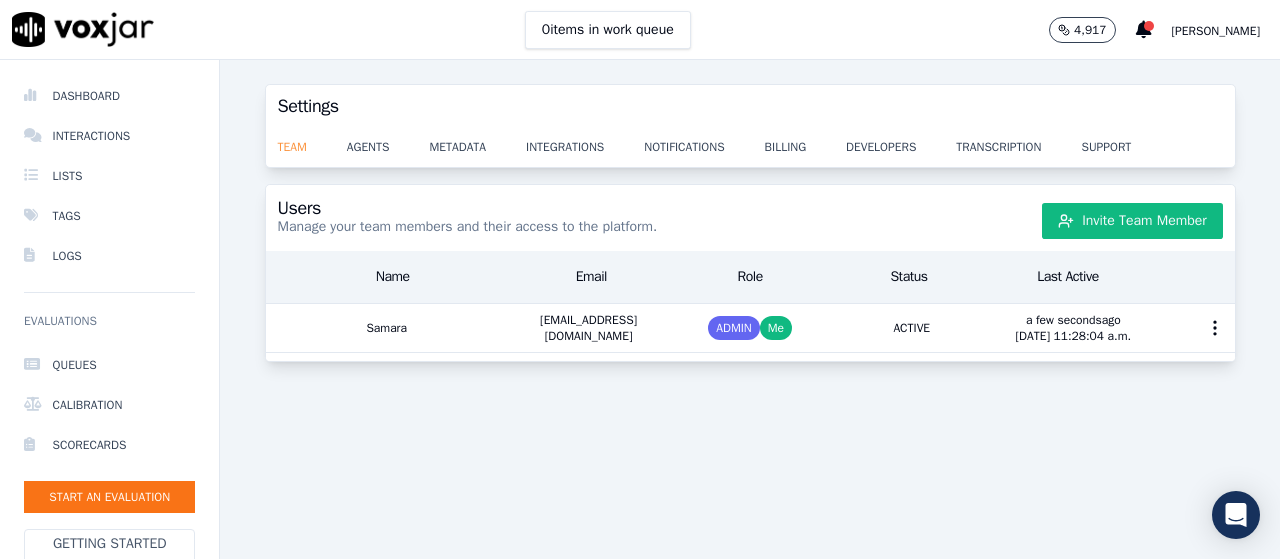 click on "team" at bounding box center [312, 141] 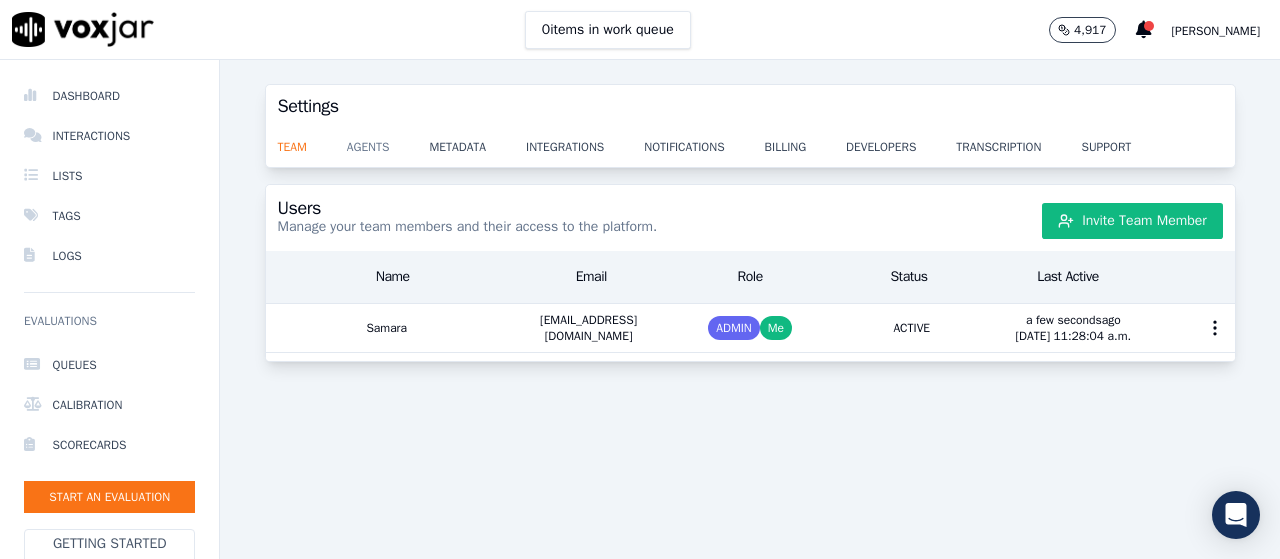 click on "agents" at bounding box center [388, 141] 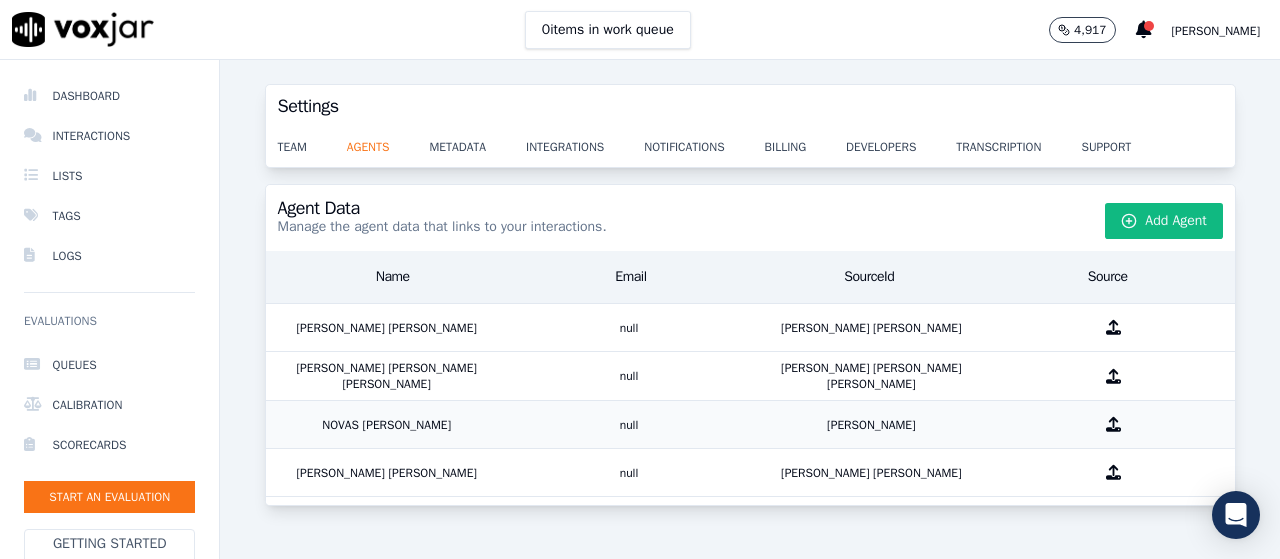 scroll, scrollTop: 0, scrollLeft: 0, axis: both 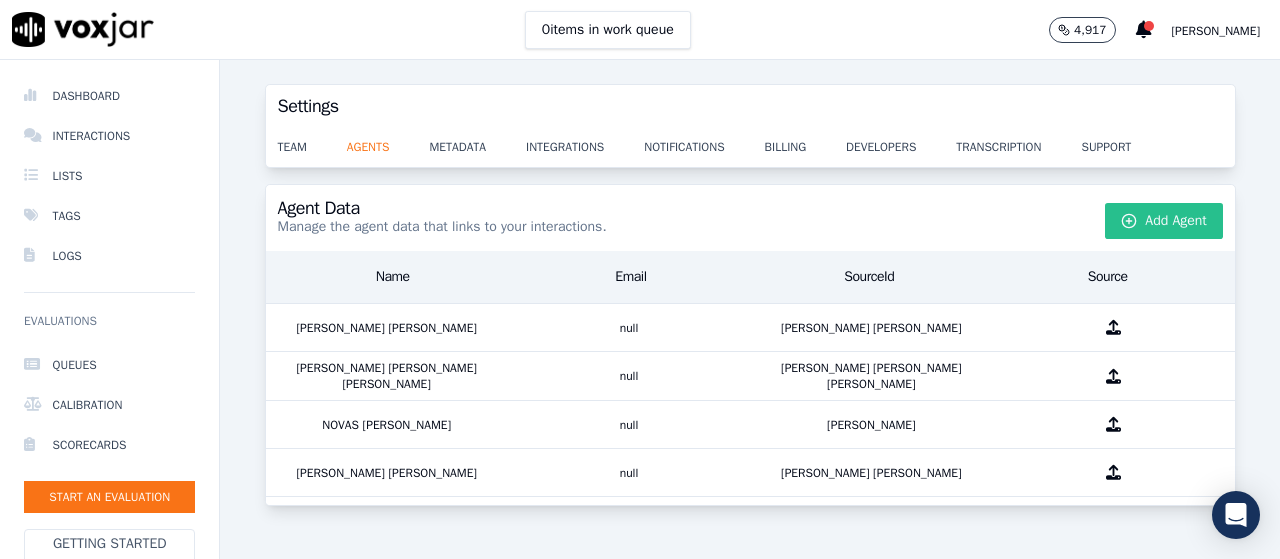 click on "Add Agent" at bounding box center [1164, 221] 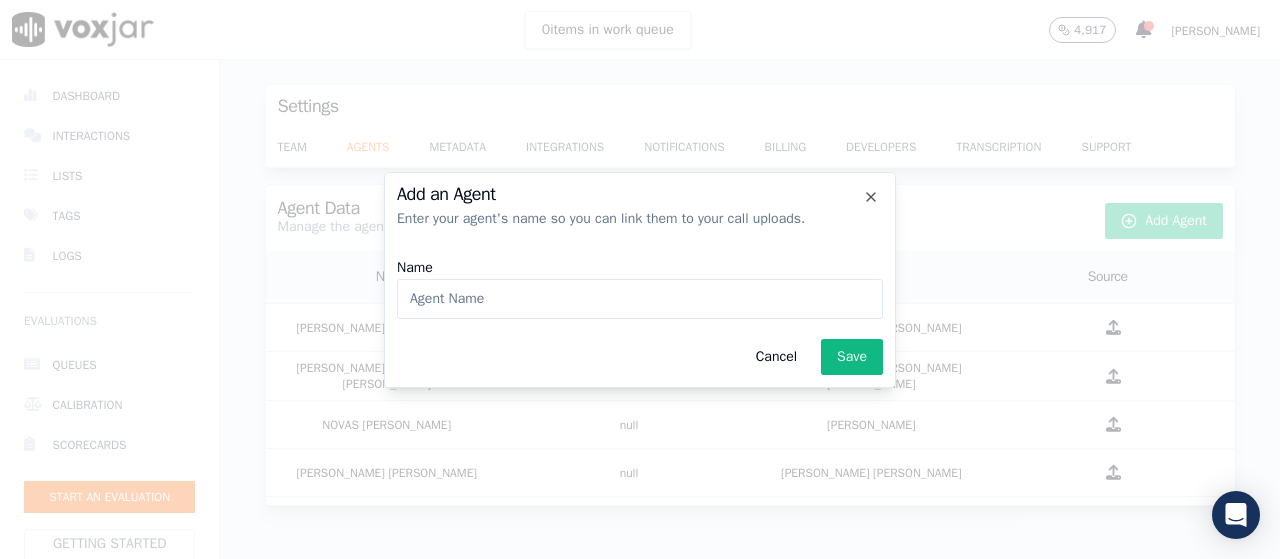 paste on "[PERSON_NAME] [PERSON_NAME]" 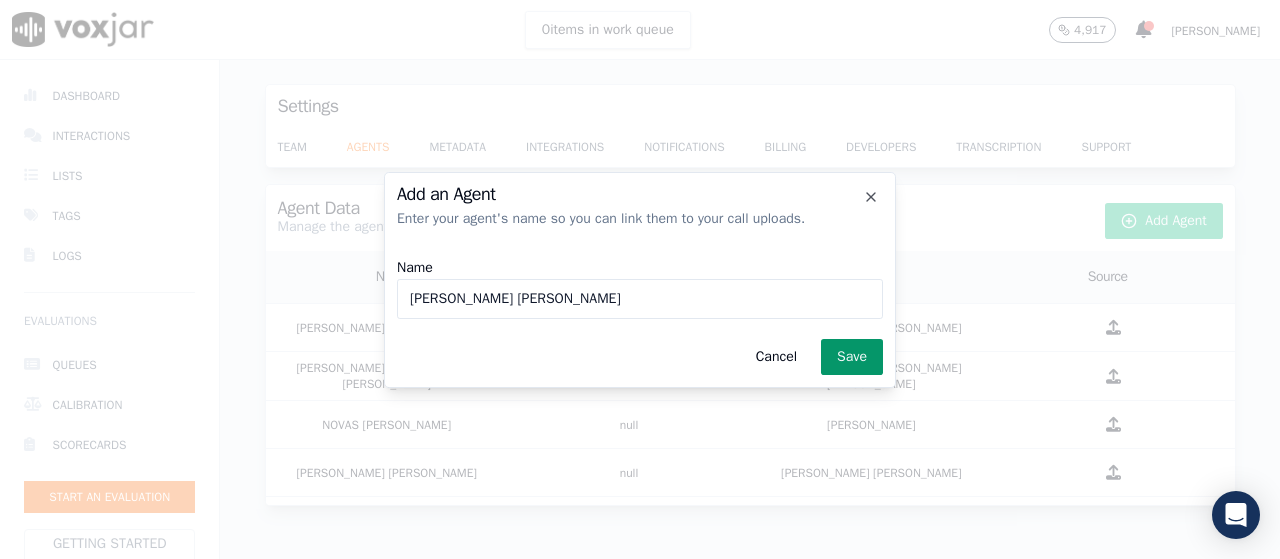 type on "[PERSON_NAME] [PERSON_NAME]" 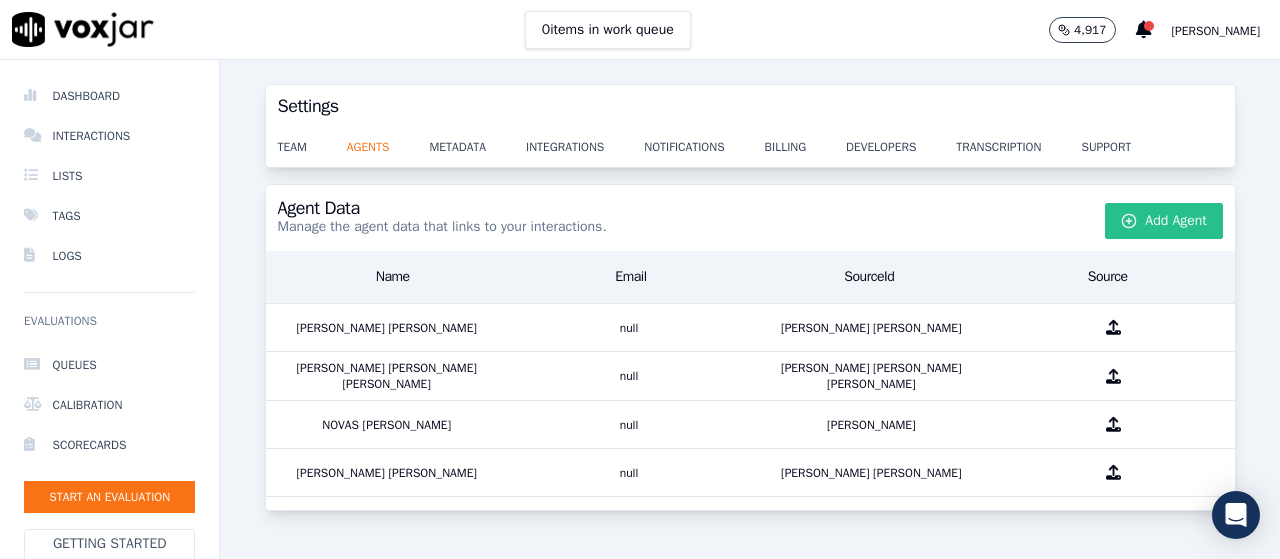 click on "Add Agent" at bounding box center [1164, 221] 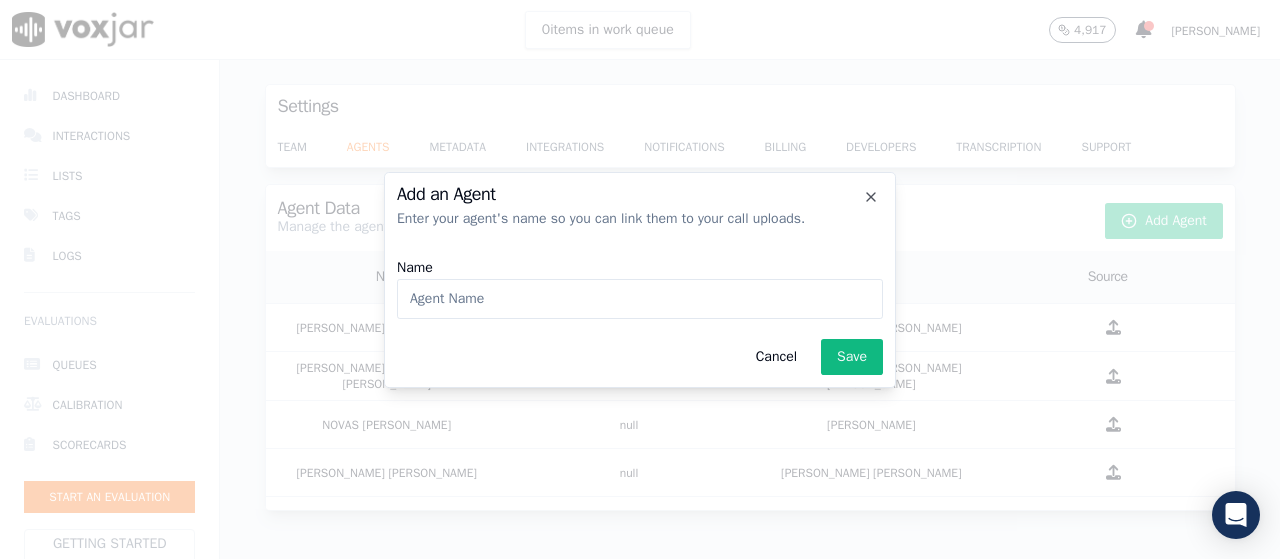 click on "Name" 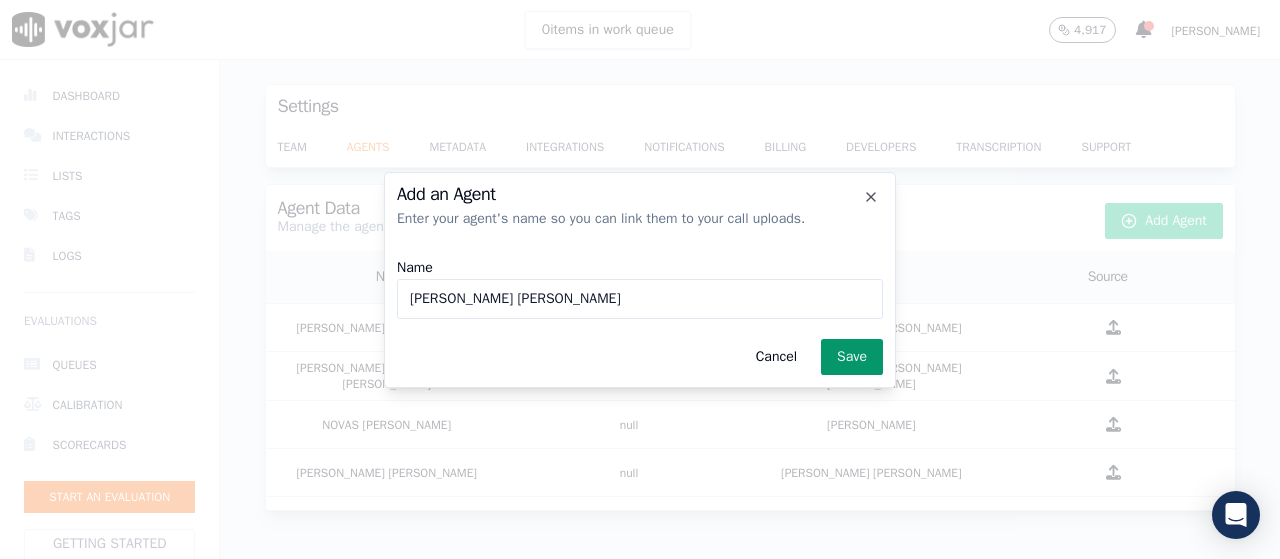 type on "[PERSON_NAME] [PERSON_NAME]" 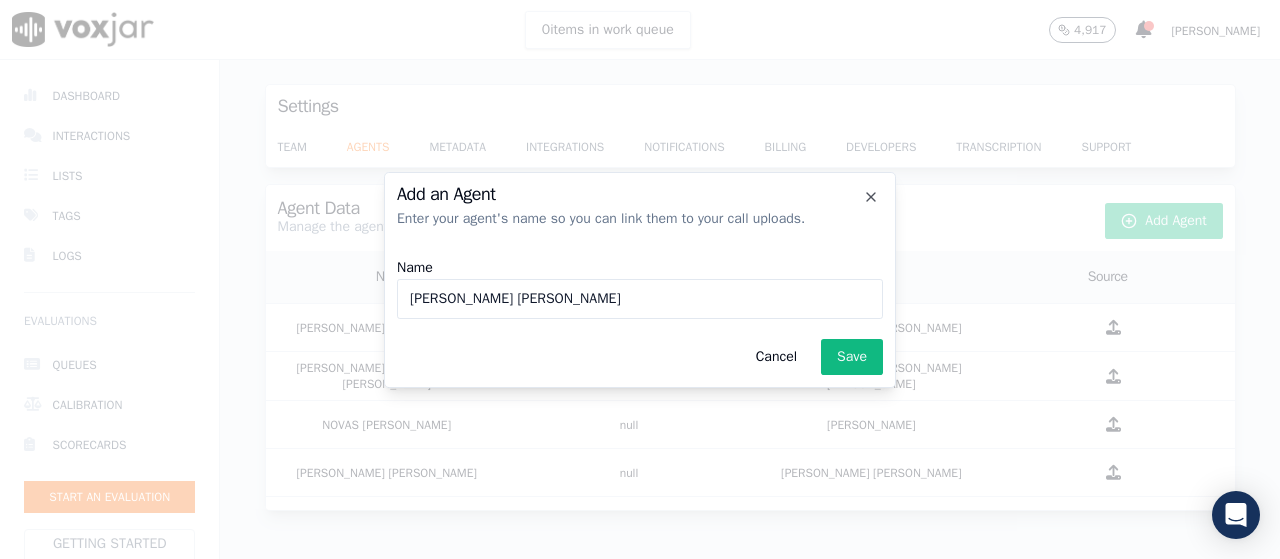 click on "Save" 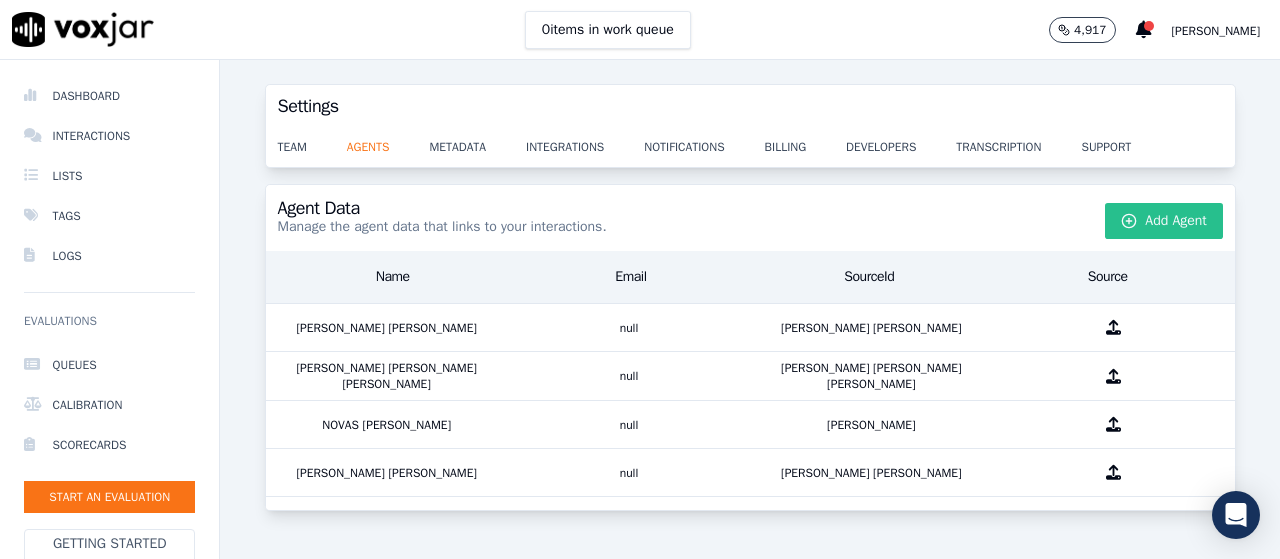 click on "Add Agent" at bounding box center [1164, 221] 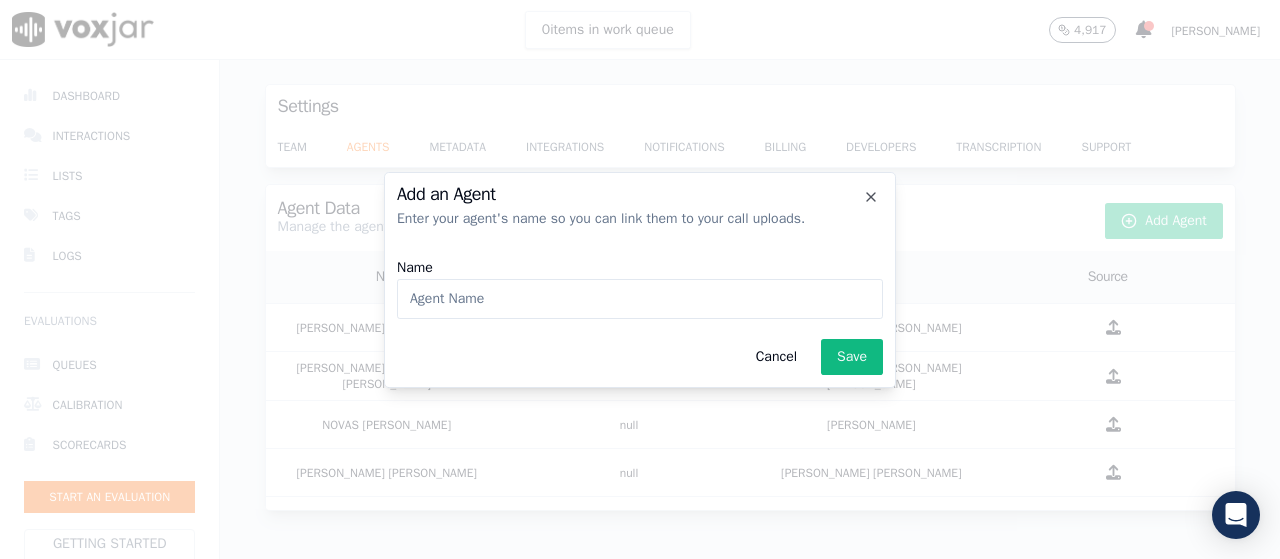 paste on "[PERSON_NAME] [PERSON_NAME]" 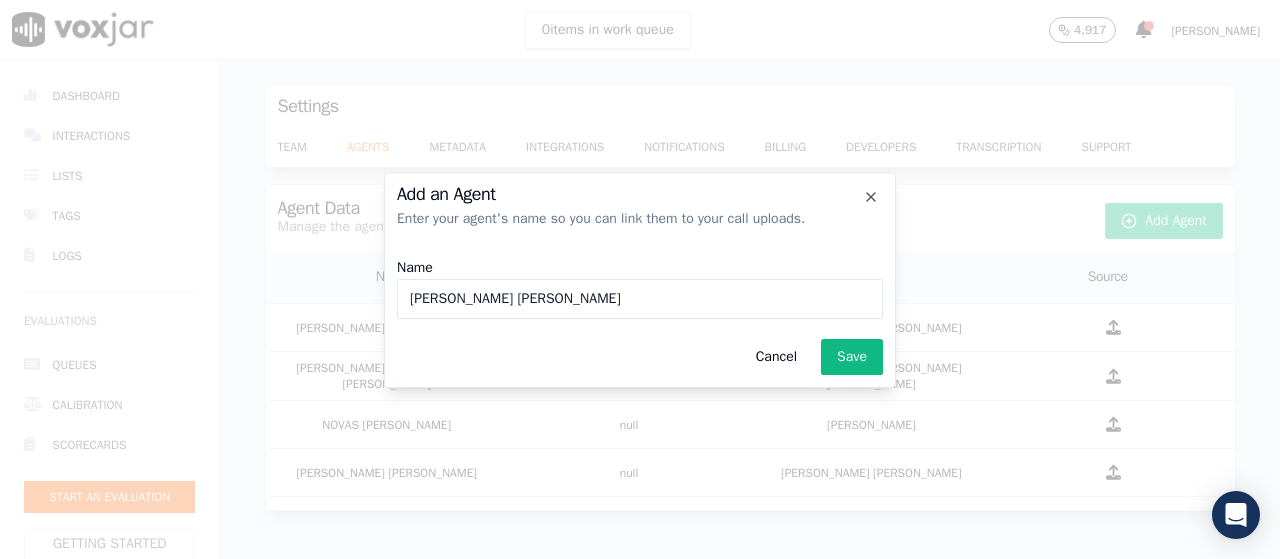 type on "[PERSON_NAME] [PERSON_NAME]" 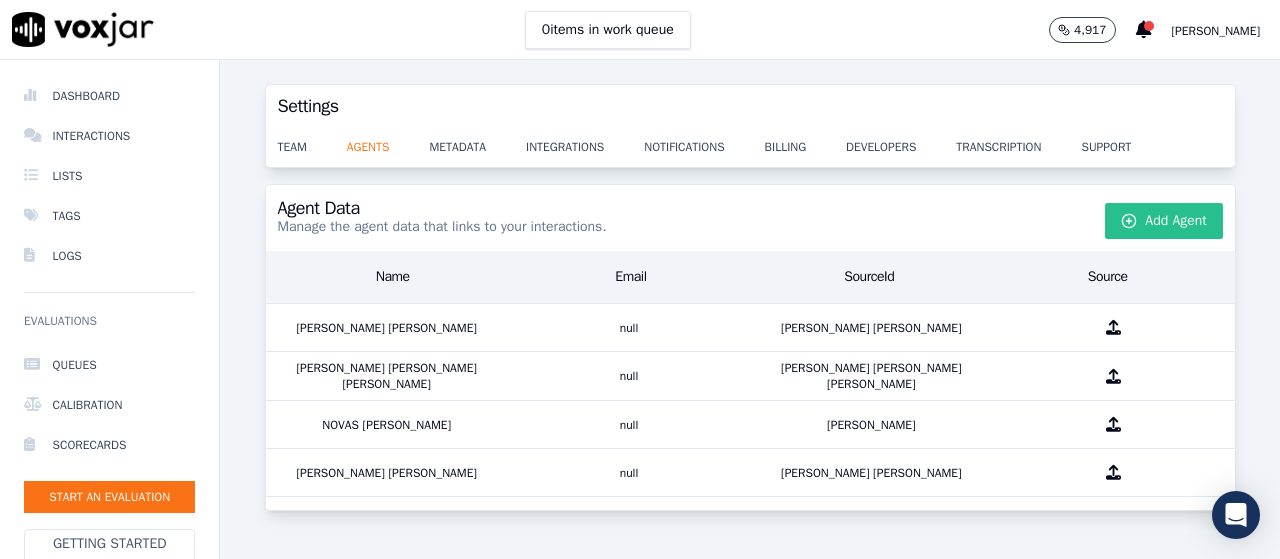 click on "Add Agent" at bounding box center [1164, 221] 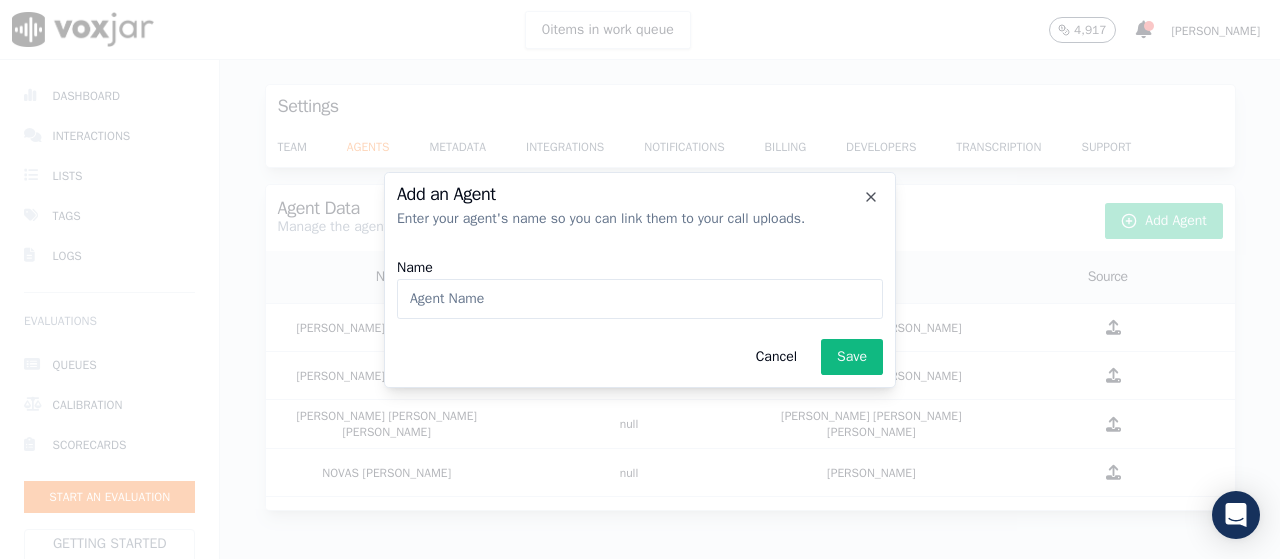 paste on "[PERSON_NAME] [PERSON_NAME]" 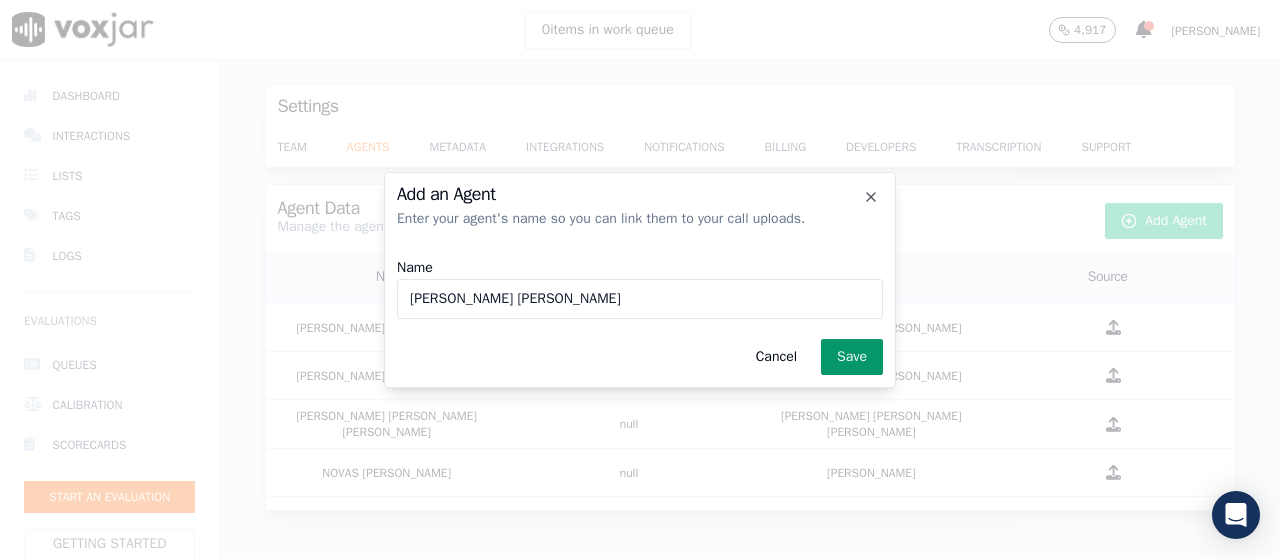 type on "[PERSON_NAME] [PERSON_NAME]" 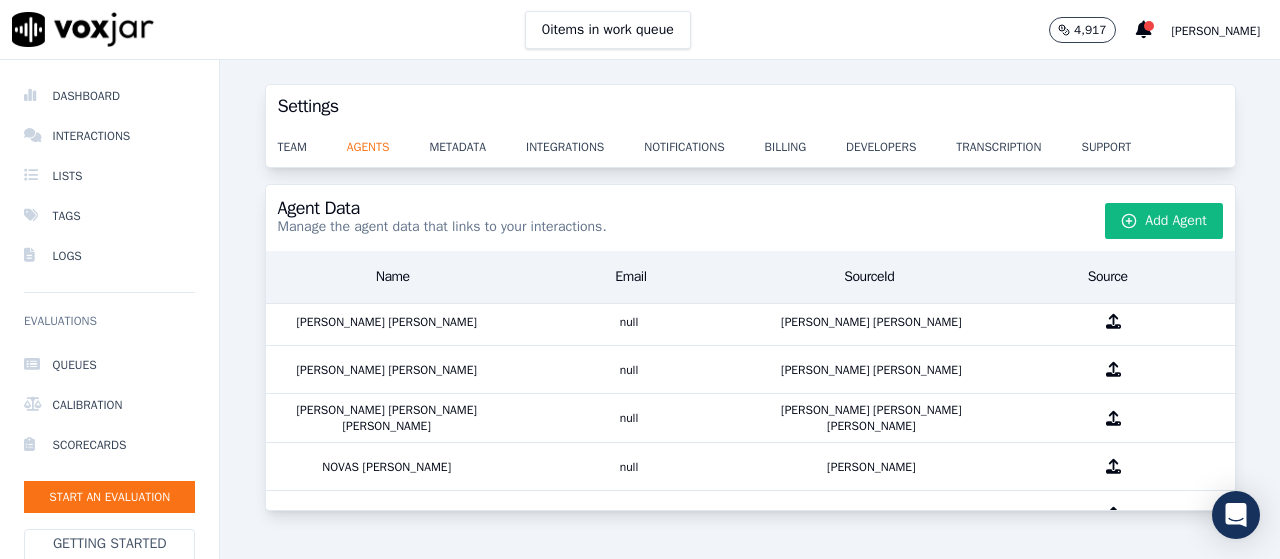 scroll, scrollTop: 0, scrollLeft: 0, axis: both 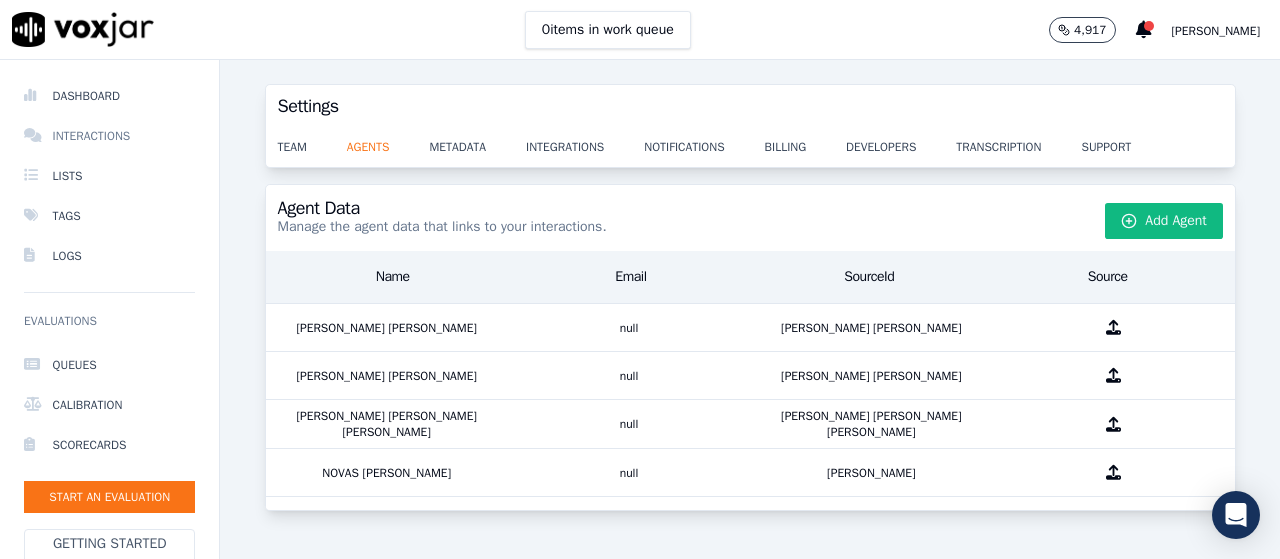 click on "Interactions" at bounding box center [109, 136] 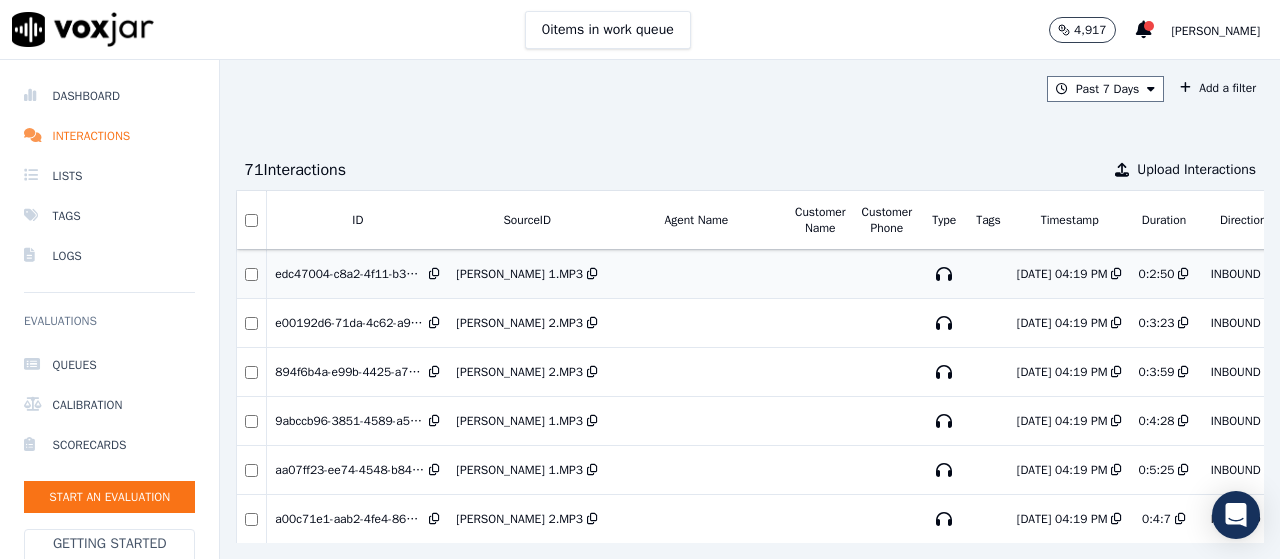 click at bounding box center [696, 274] 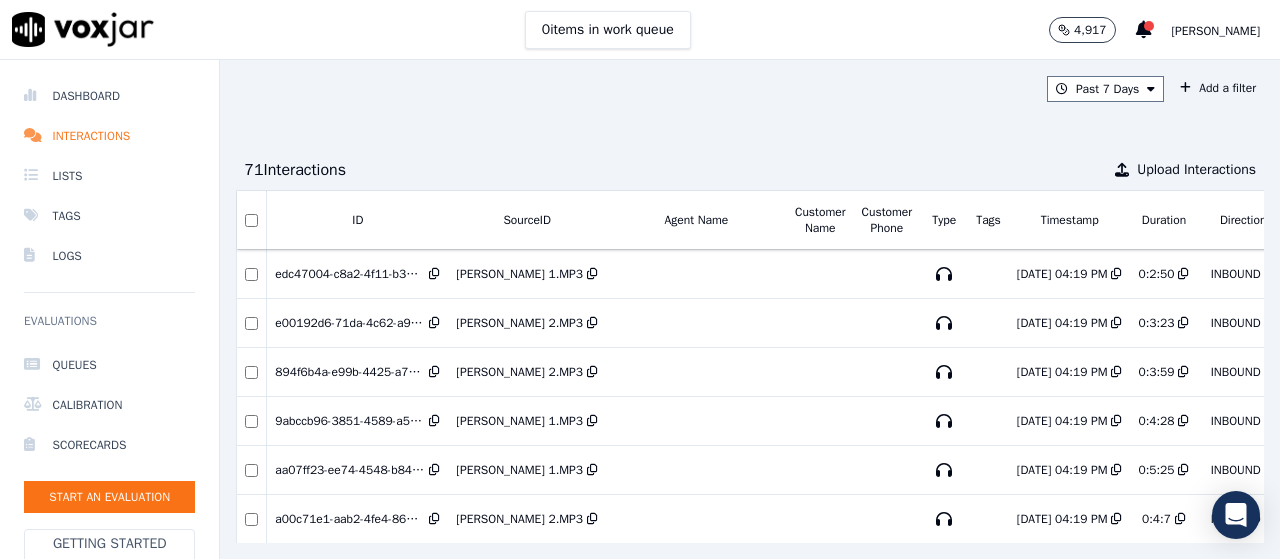 click on "[PERSON_NAME]" at bounding box center [1216, 31] 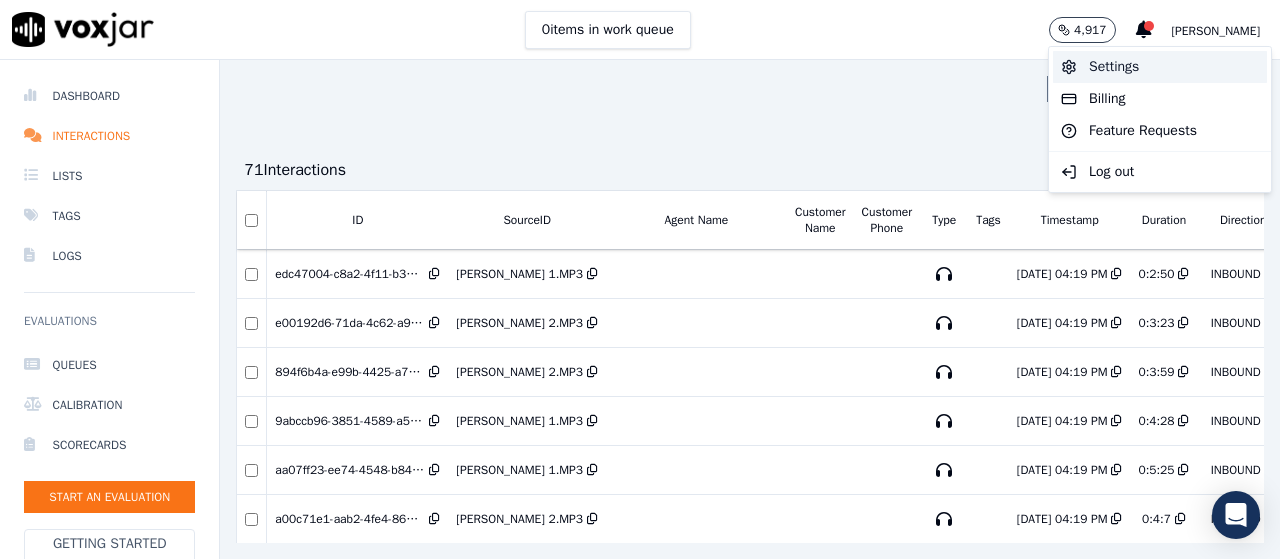 click on "Settings" at bounding box center [1160, 67] 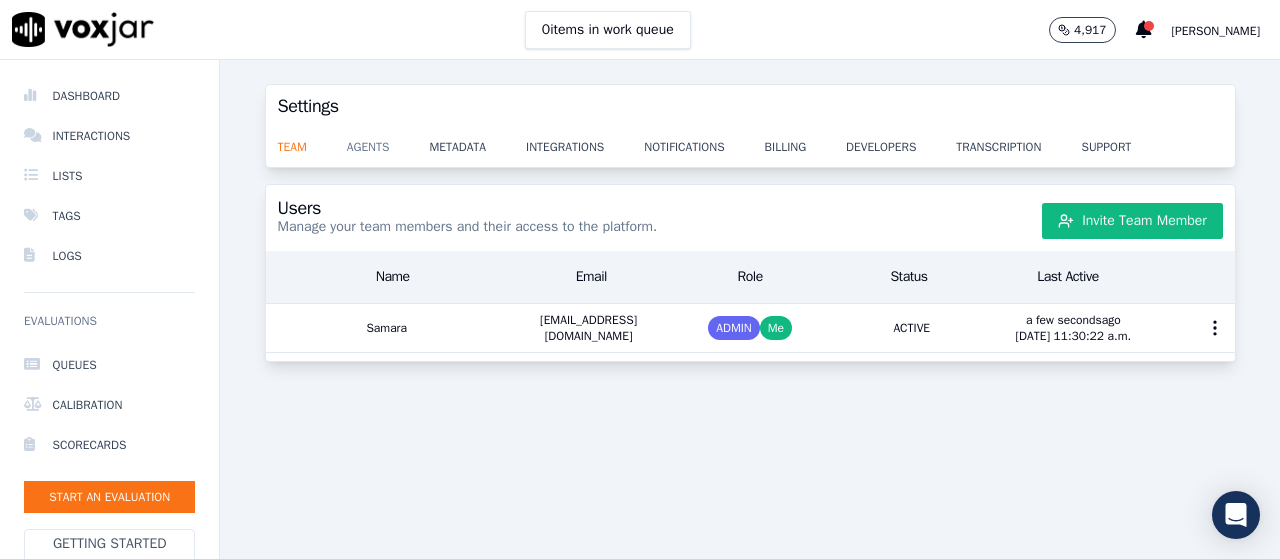 click on "agents" at bounding box center (388, 141) 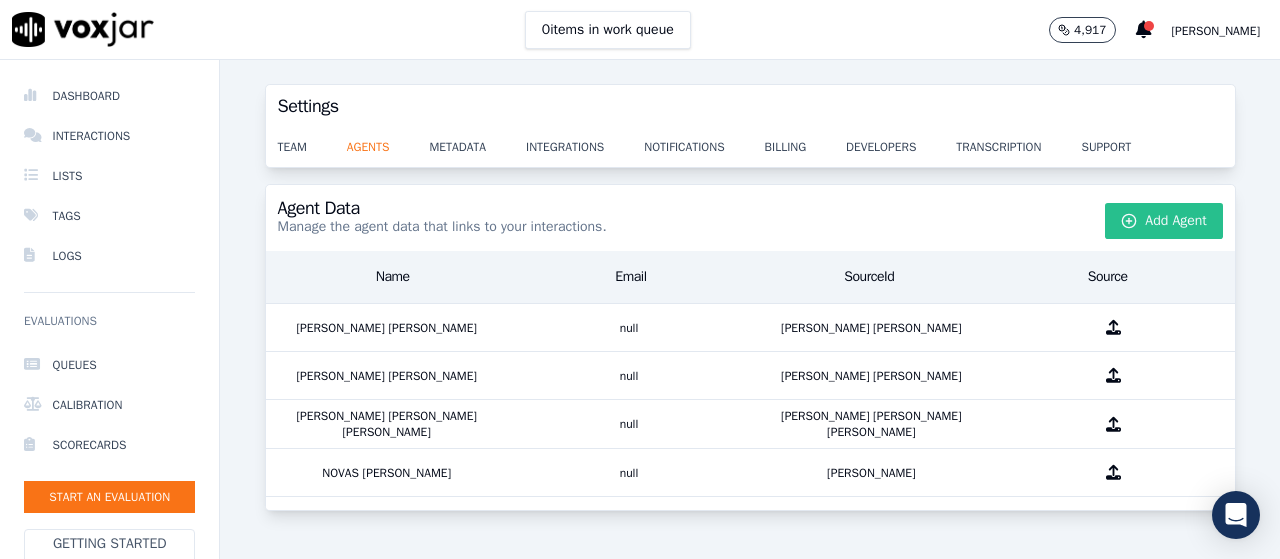 click on "Add Agent" at bounding box center [1164, 221] 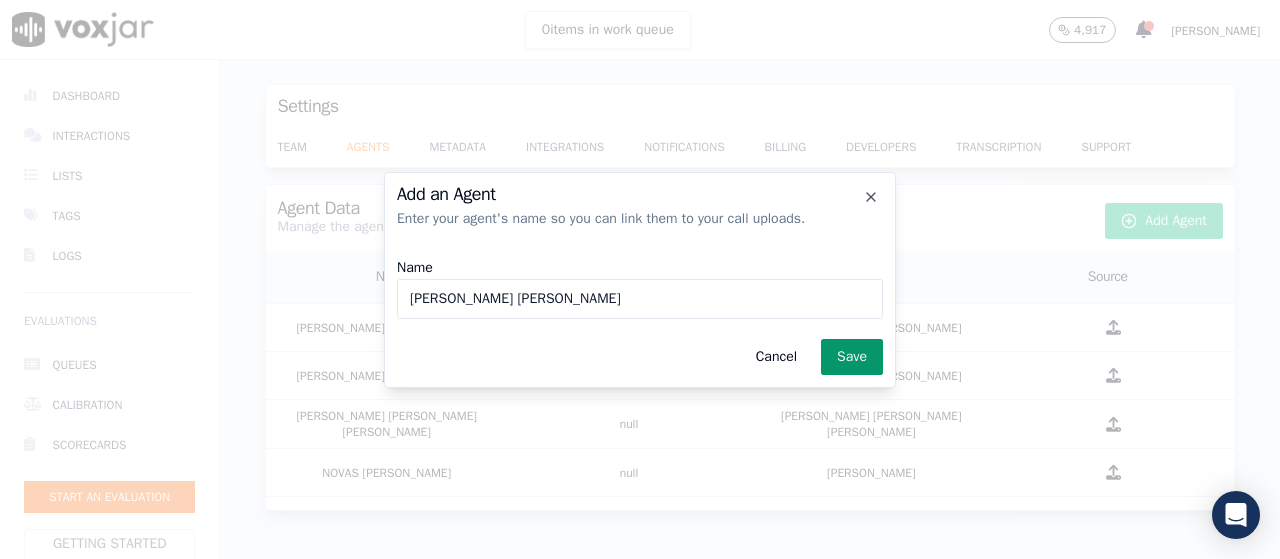 type on "[PERSON_NAME] [PERSON_NAME]" 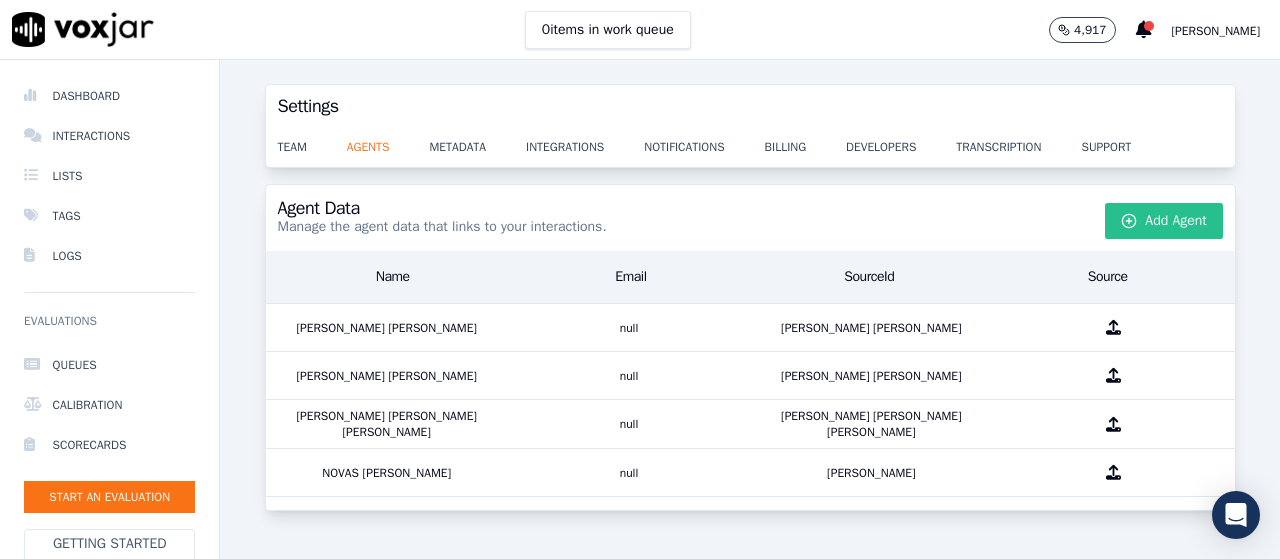 click on "Add Agent" at bounding box center (1164, 221) 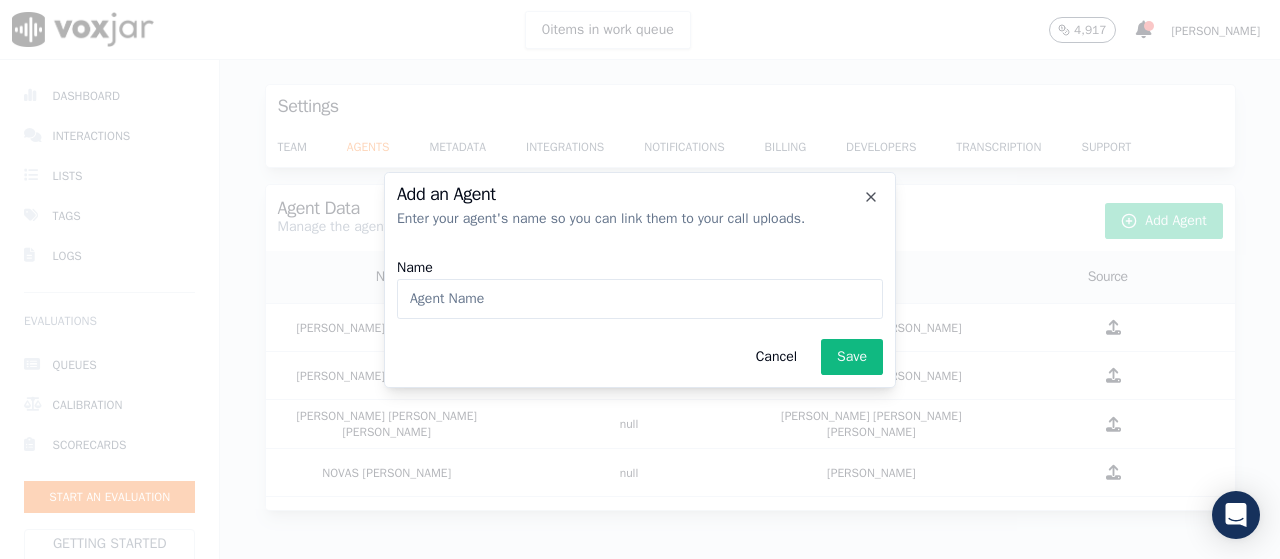 type on "C" 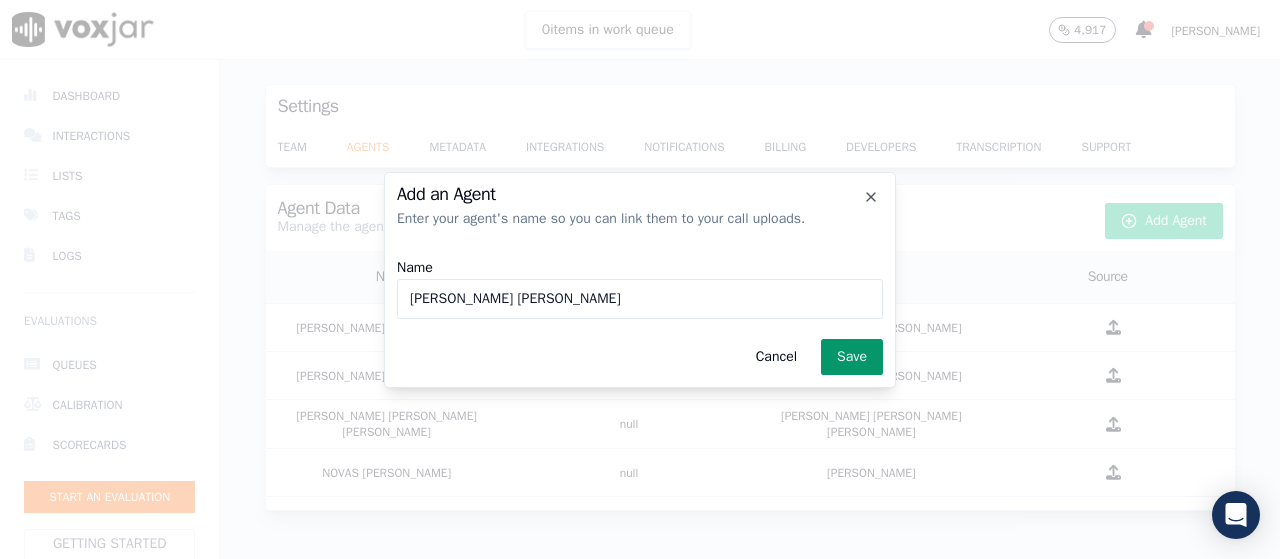 type on "[PERSON_NAME] [PERSON_NAME]" 